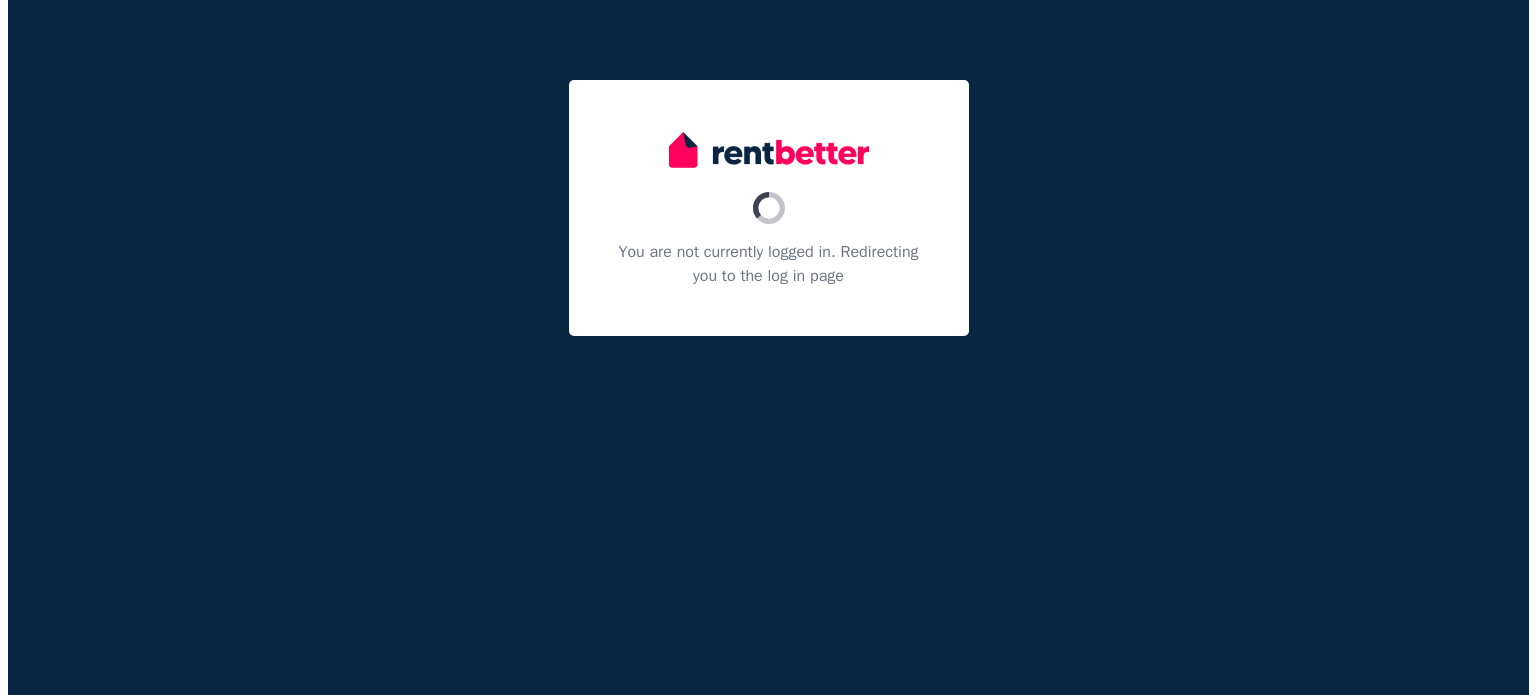 scroll, scrollTop: 0, scrollLeft: 0, axis: both 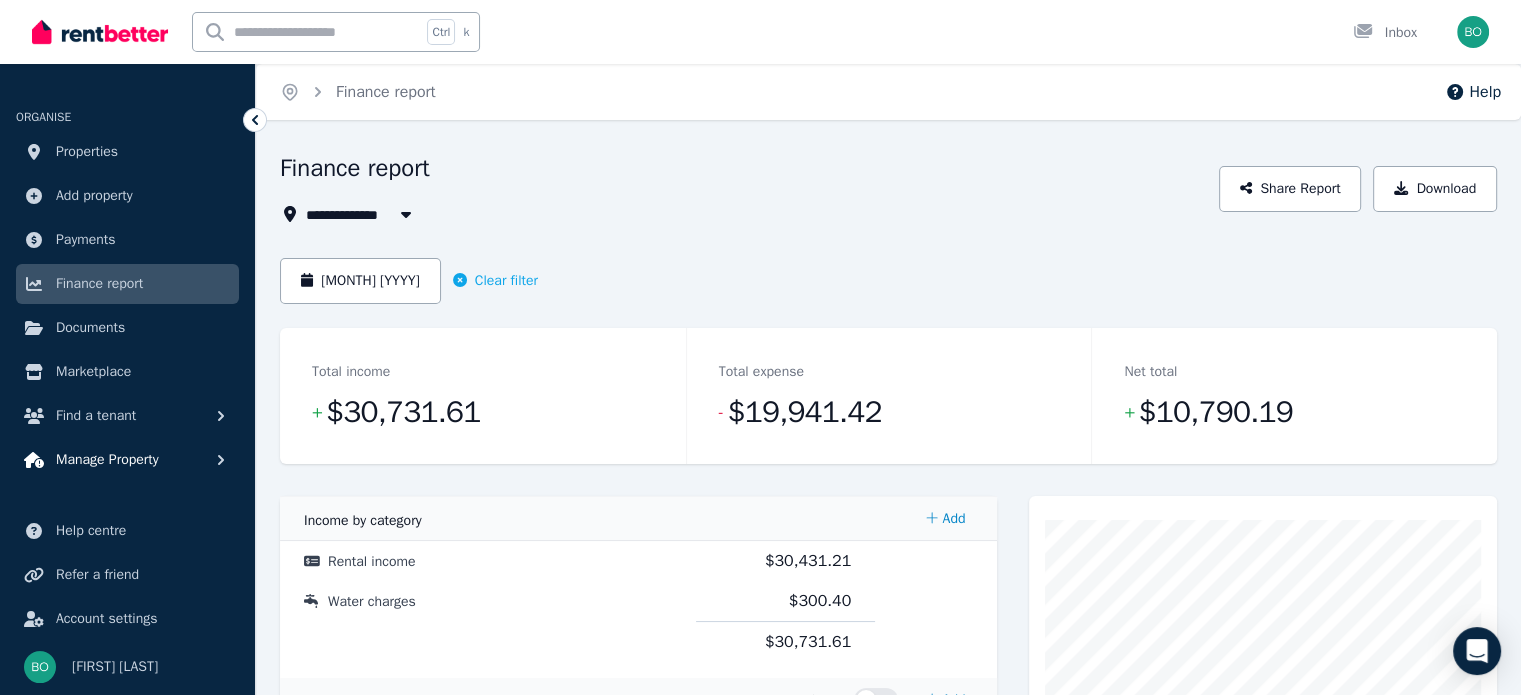 click on "Manage Property" at bounding box center [107, 460] 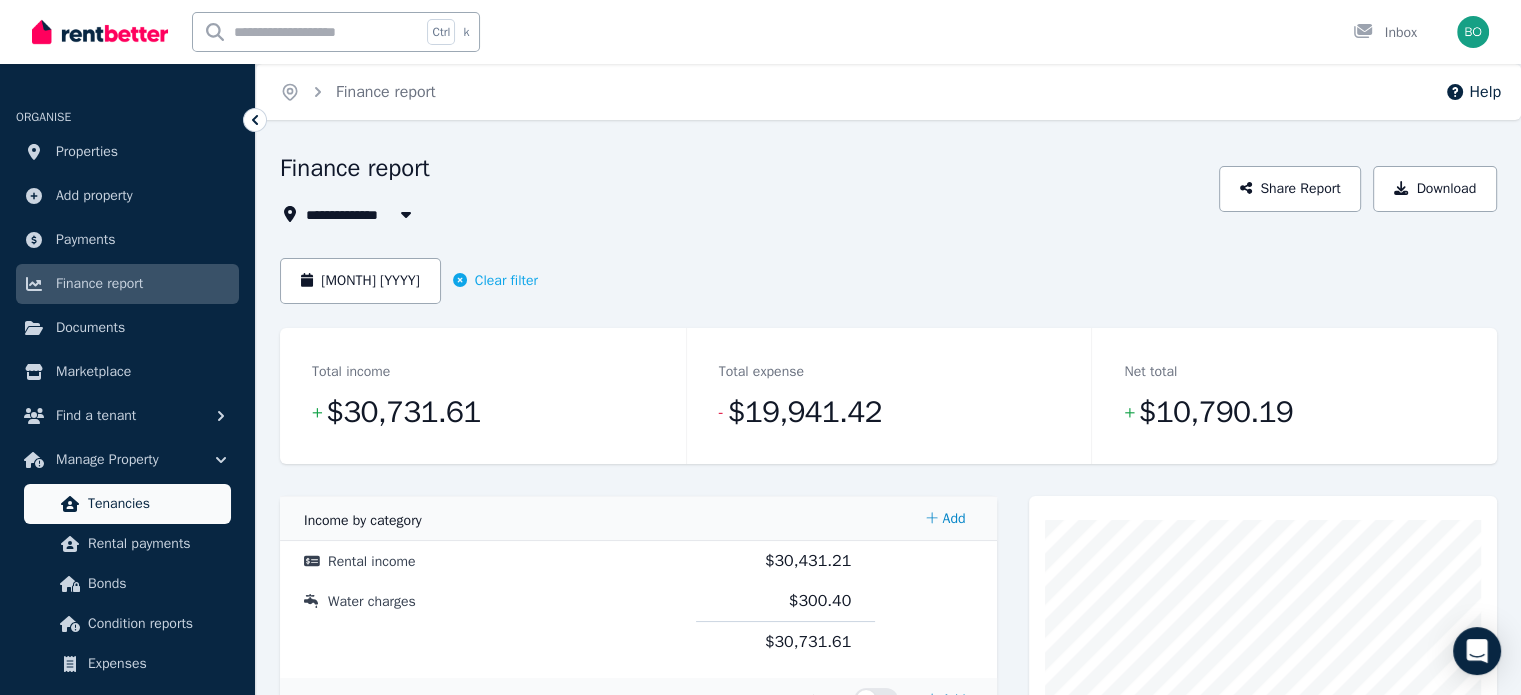 click on "Tenancies" at bounding box center (155, 504) 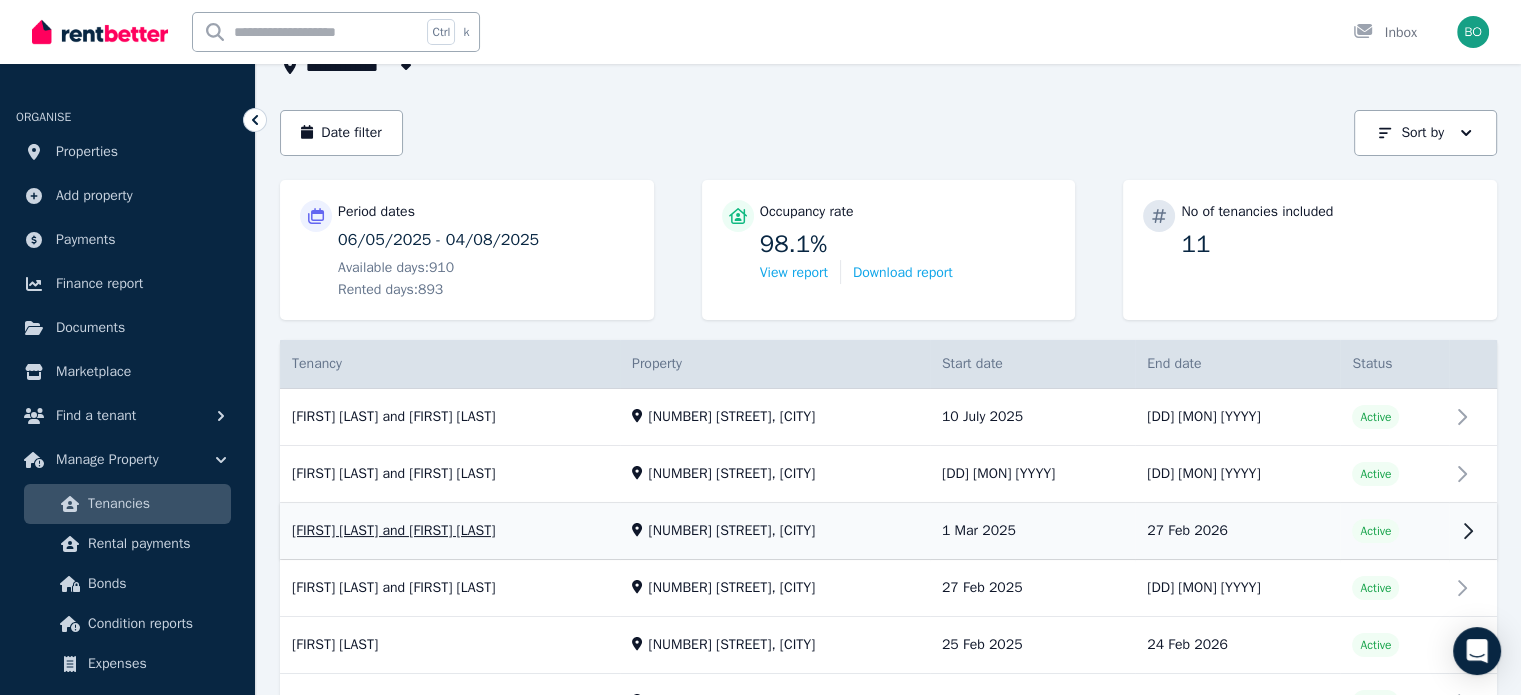 scroll, scrollTop: 200, scrollLeft: 0, axis: vertical 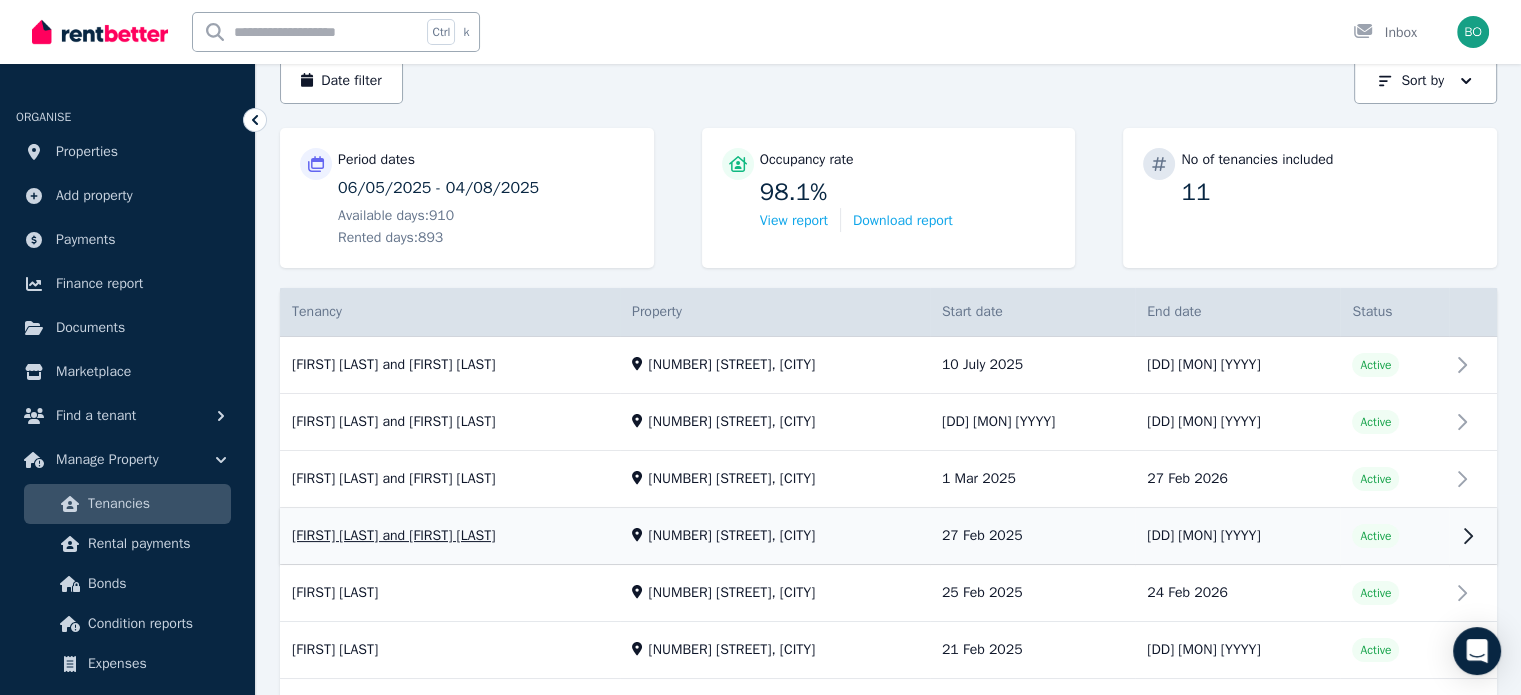 click on "View property details" at bounding box center (888, 537) 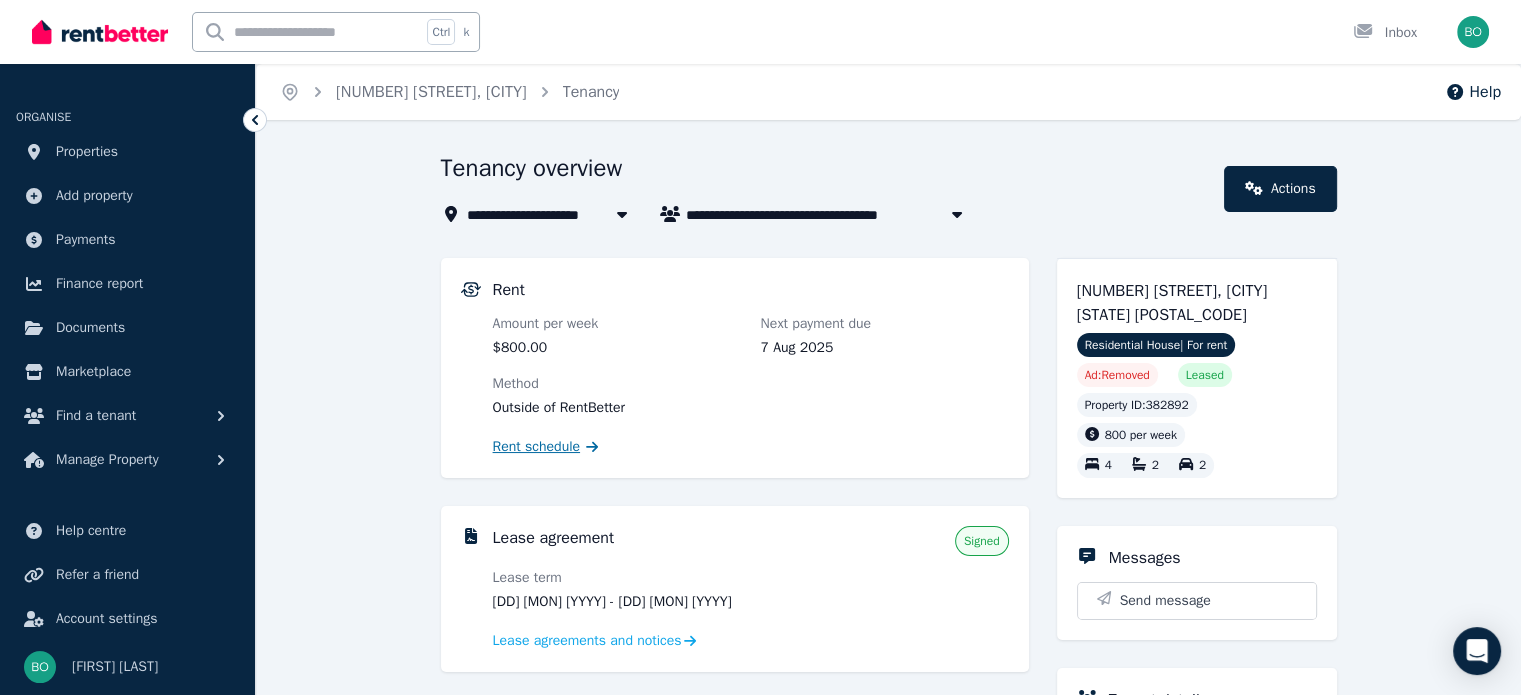 click on "Rent schedule" at bounding box center [537, 447] 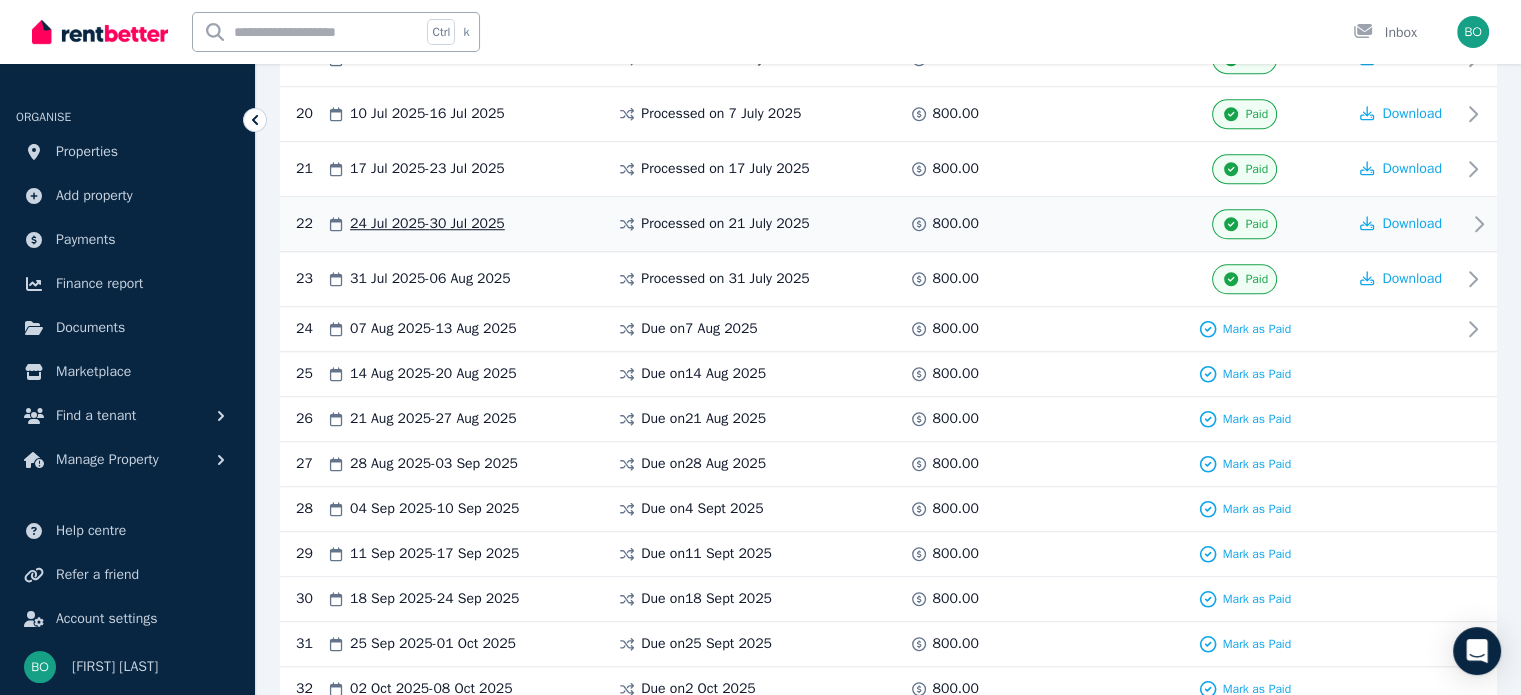 scroll, scrollTop: 1500, scrollLeft: 0, axis: vertical 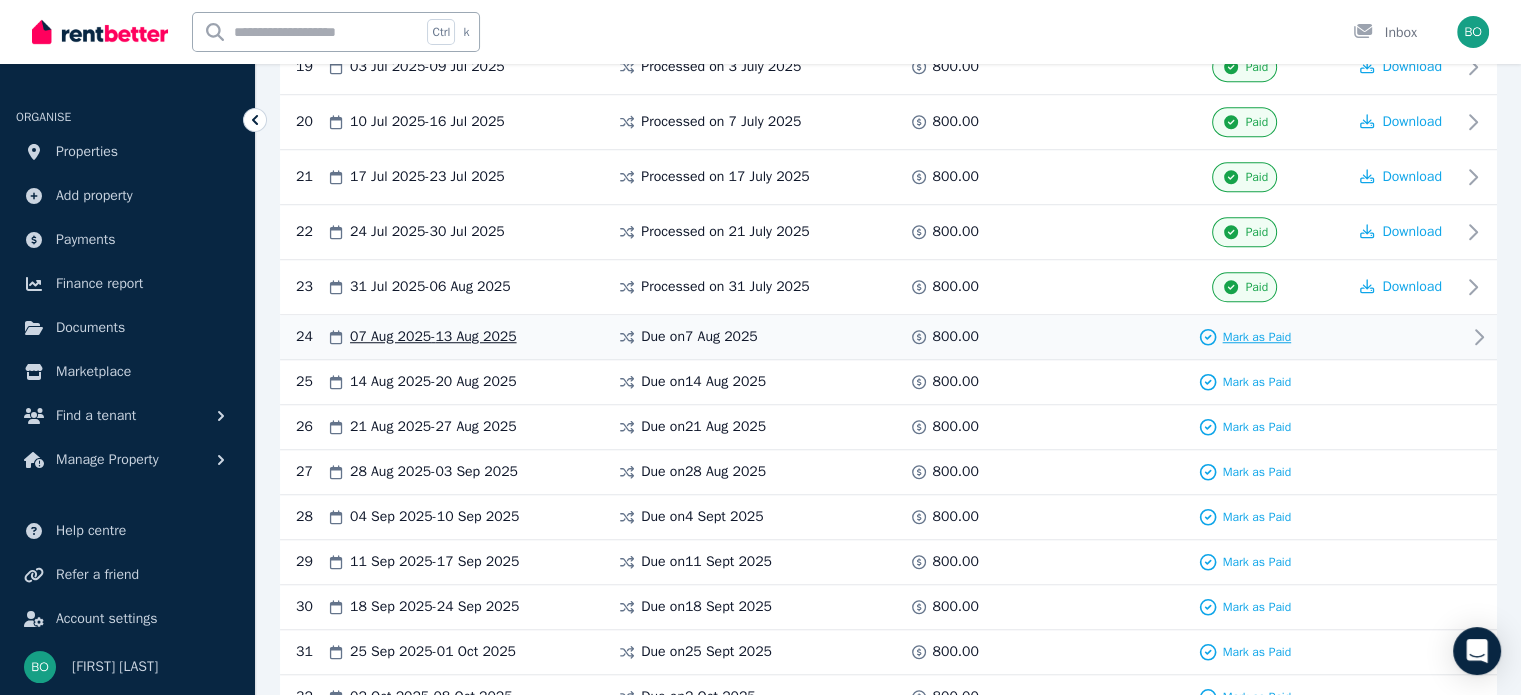 click on "Mark as Paid" at bounding box center (1256, 337) 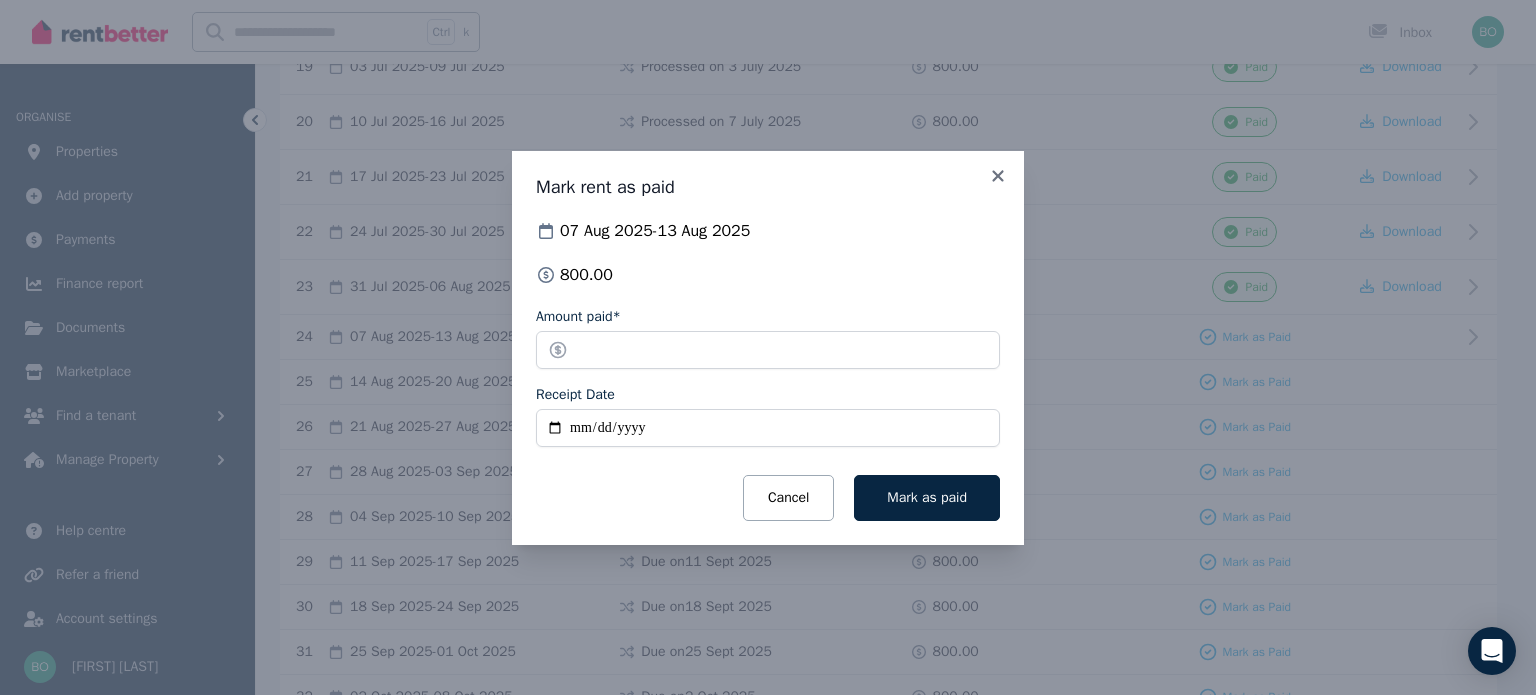 click on "Receipt Date" at bounding box center [768, 428] 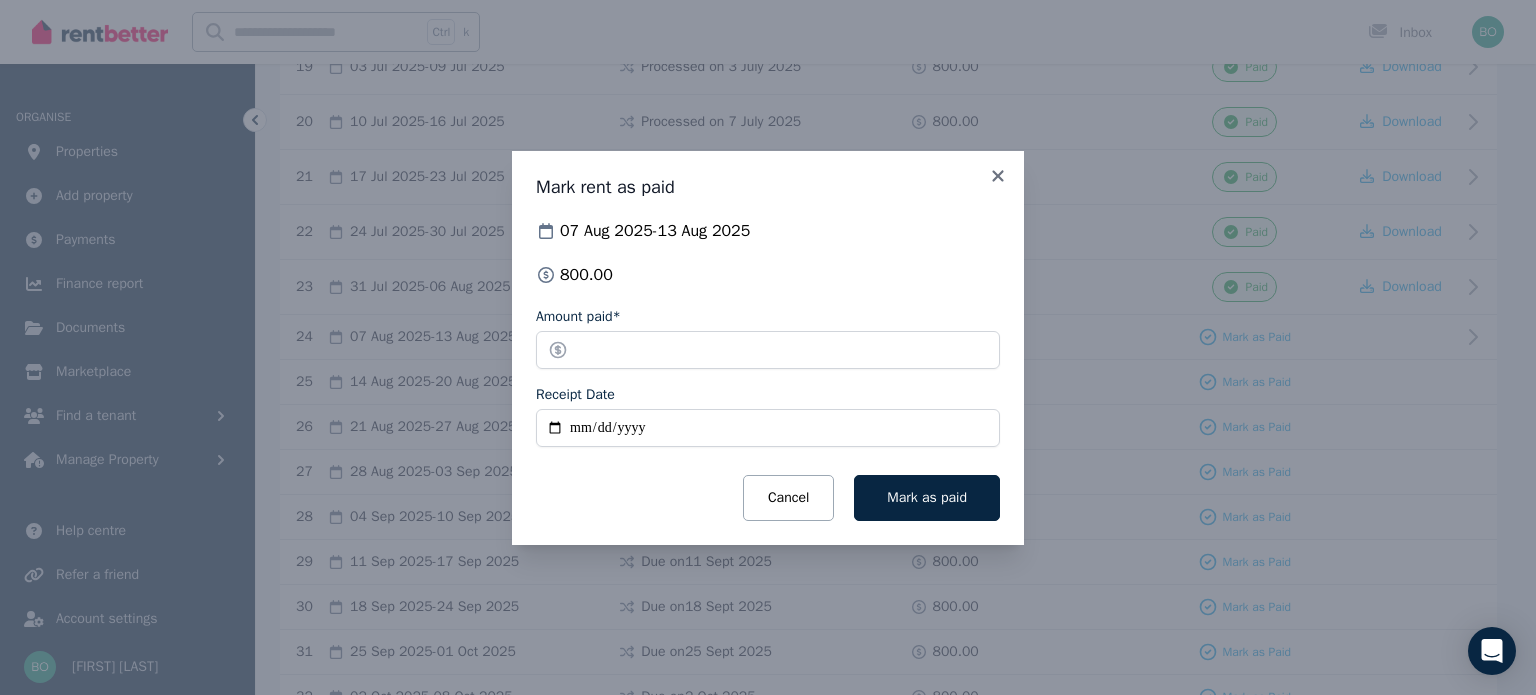 type on "**********" 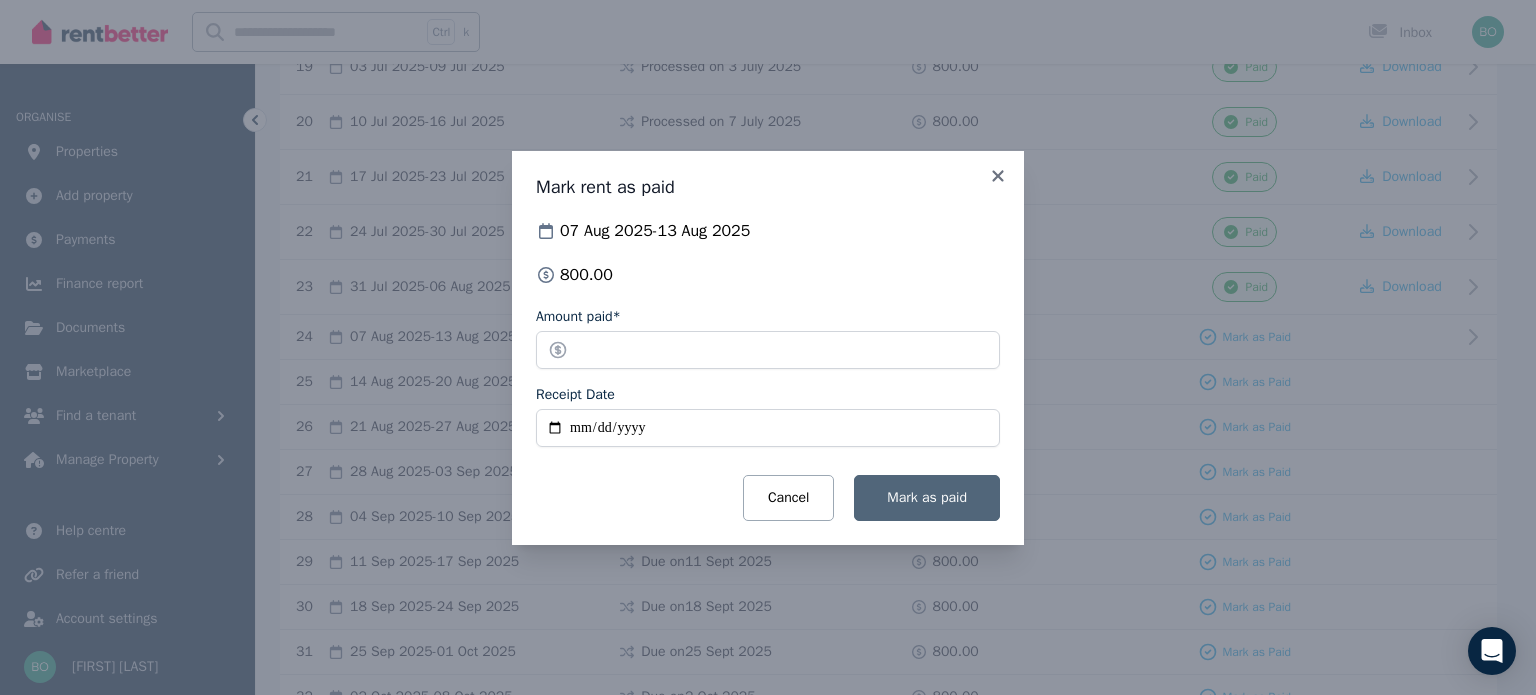 click on "Mark as paid" at bounding box center [927, 497] 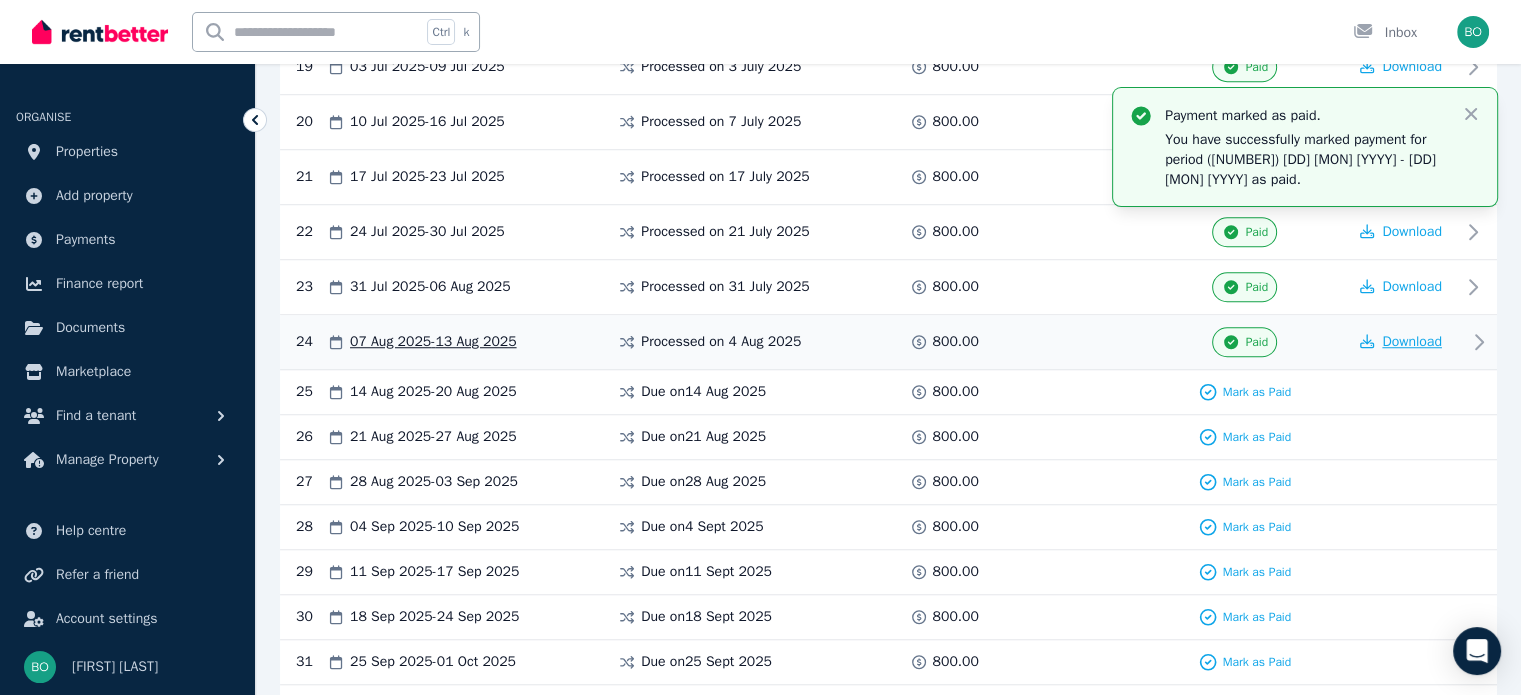 click on "Download" at bounding box center (1412, 341) 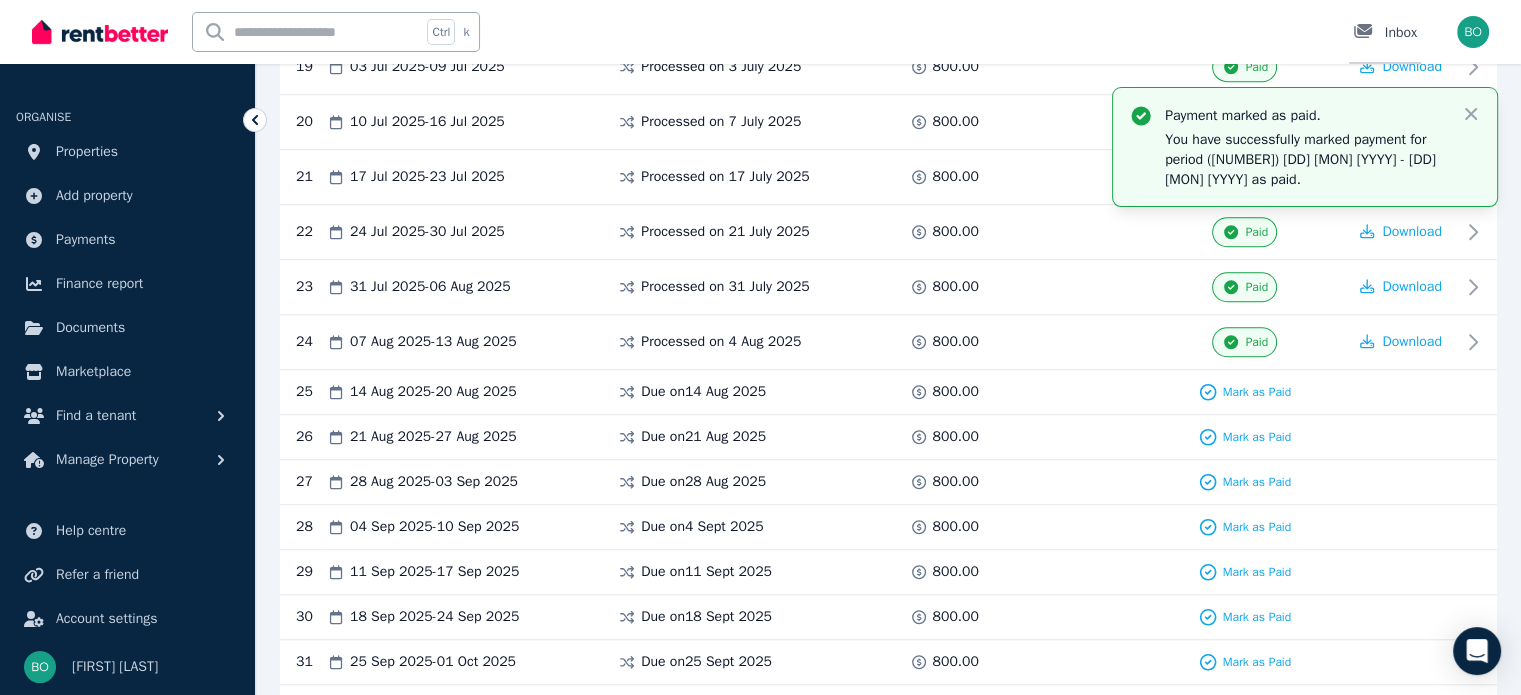 type 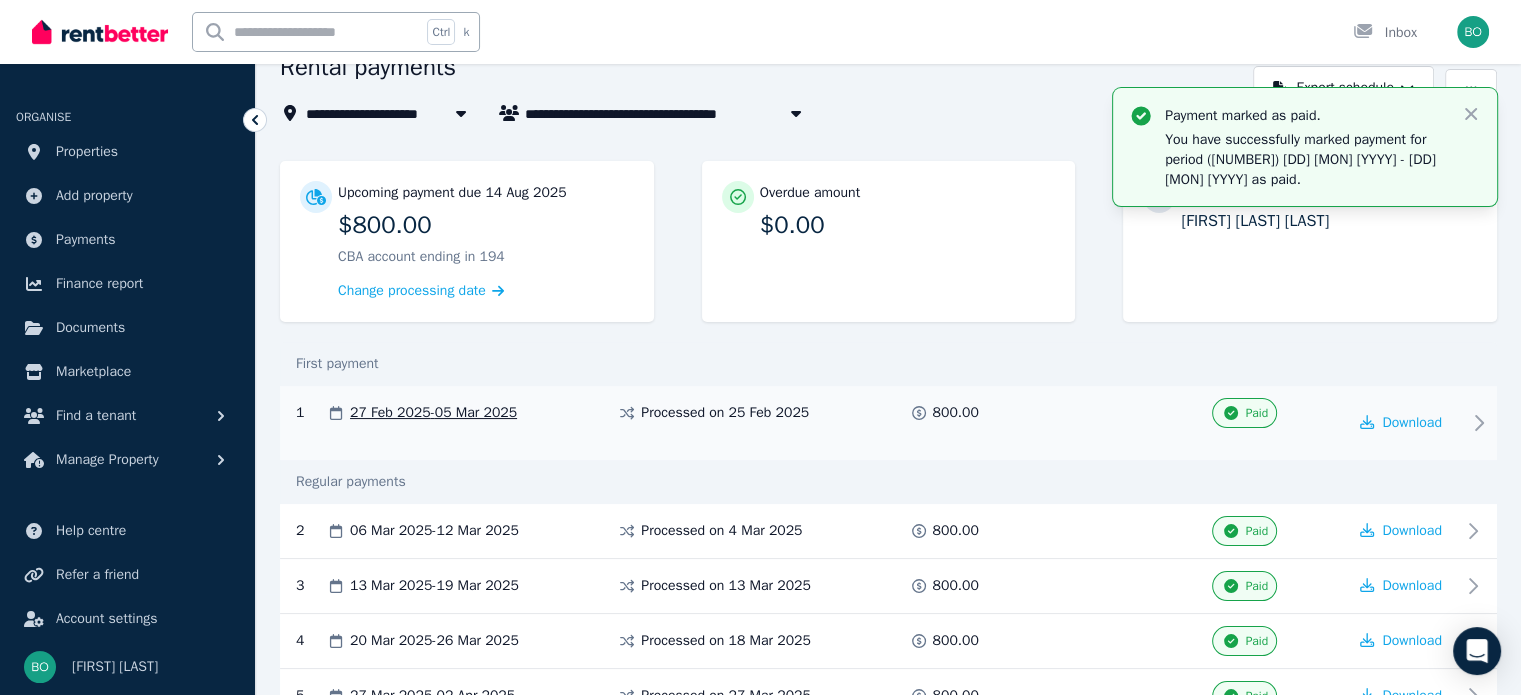 scroll, scrollTop: 0, scrollLeft: 0, axis: both 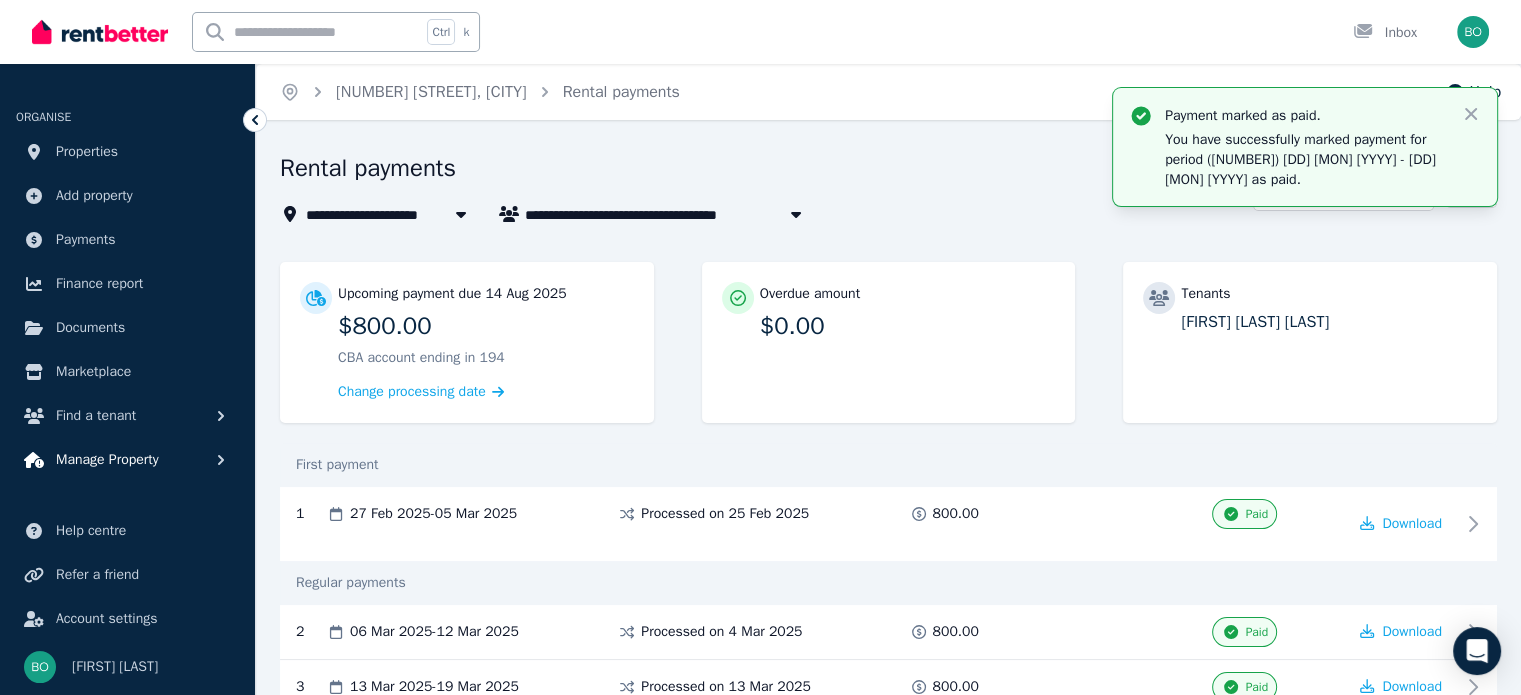 click on "Manage Property" at bounding box center [107, 460] 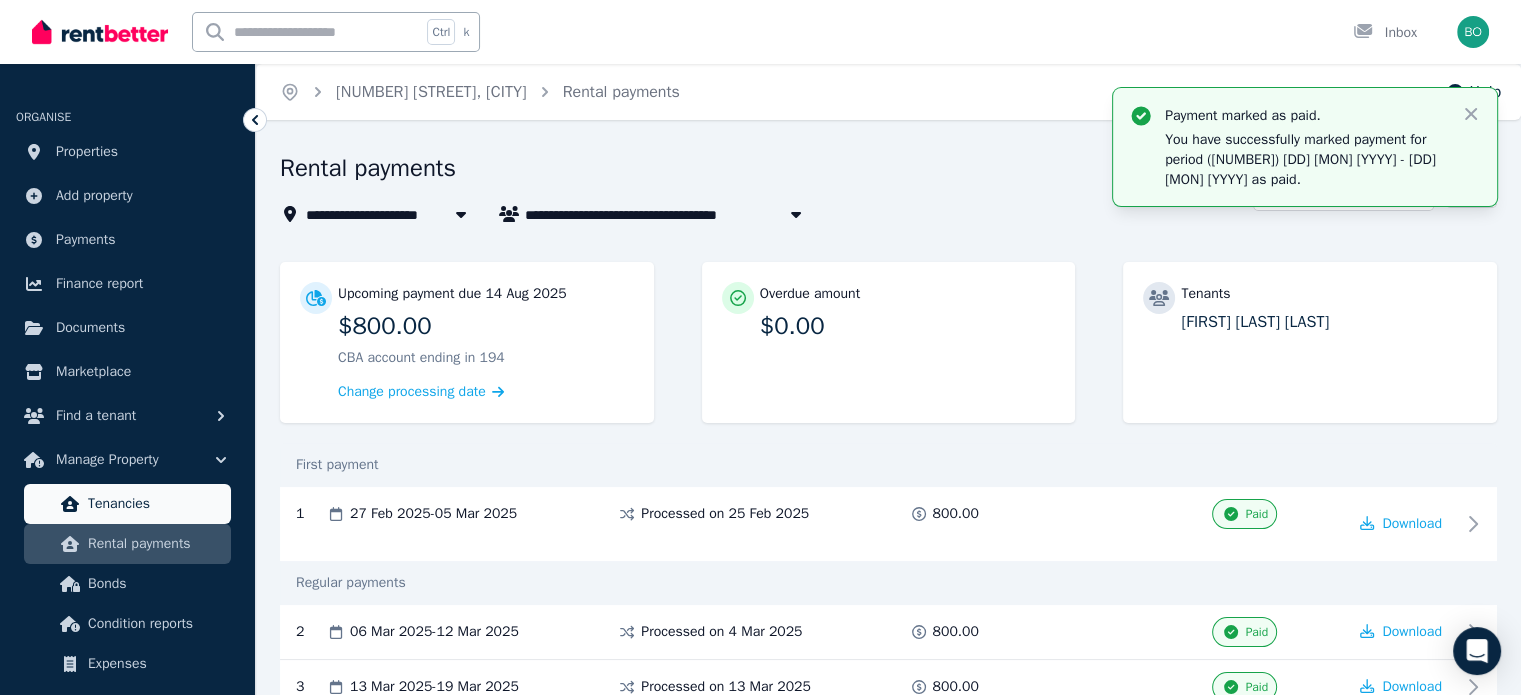 click on "Tenancies" at bounding box center [155, 504] 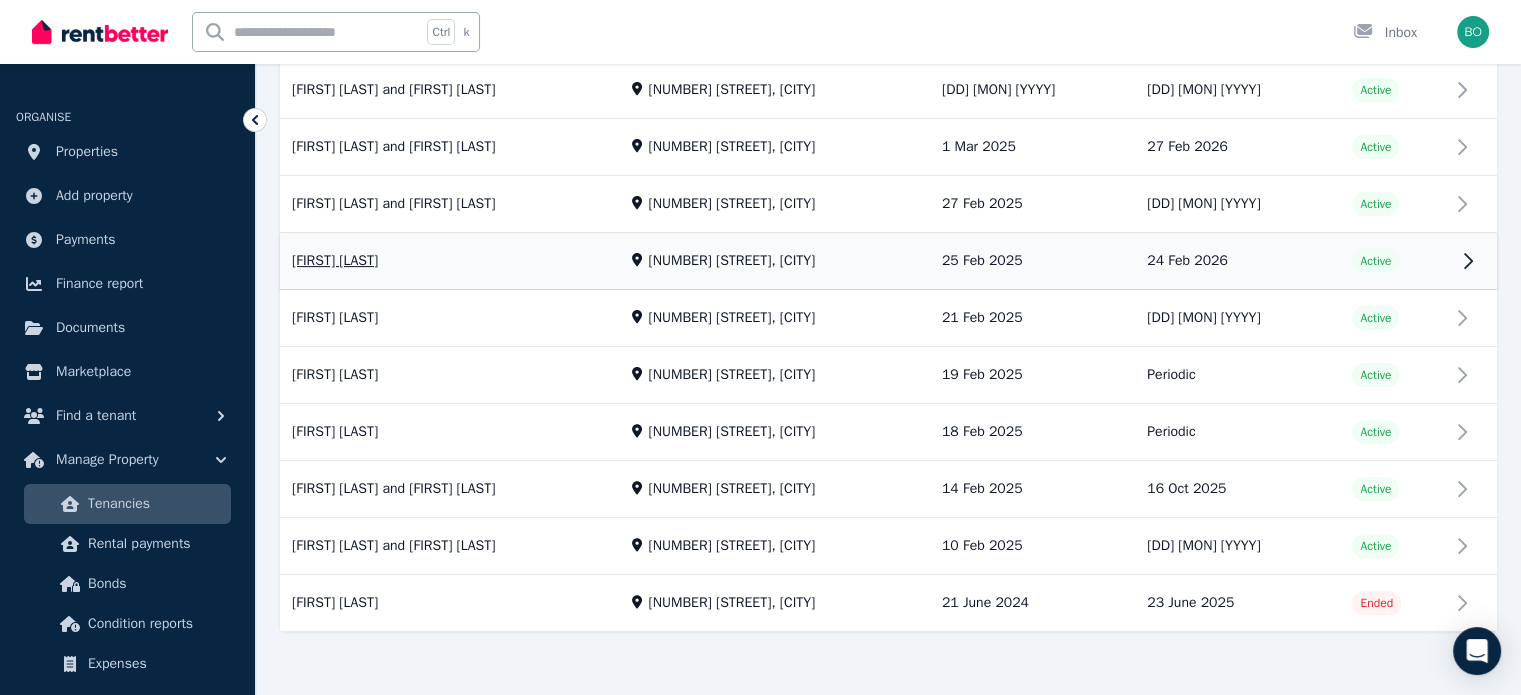 scroll, scrollTop: 537, scrollLeft: 0, axis: vertical 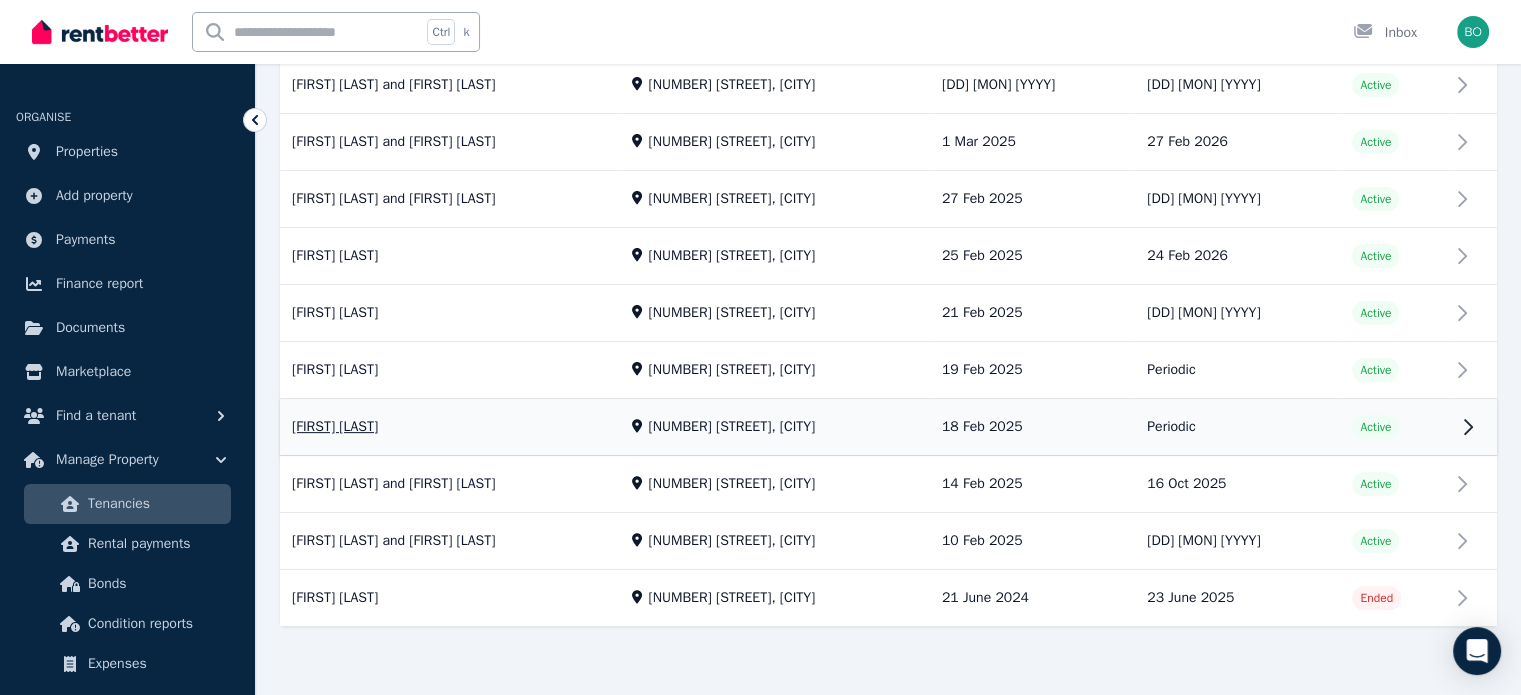 click on "View property details" at bounding box center (888, 428) 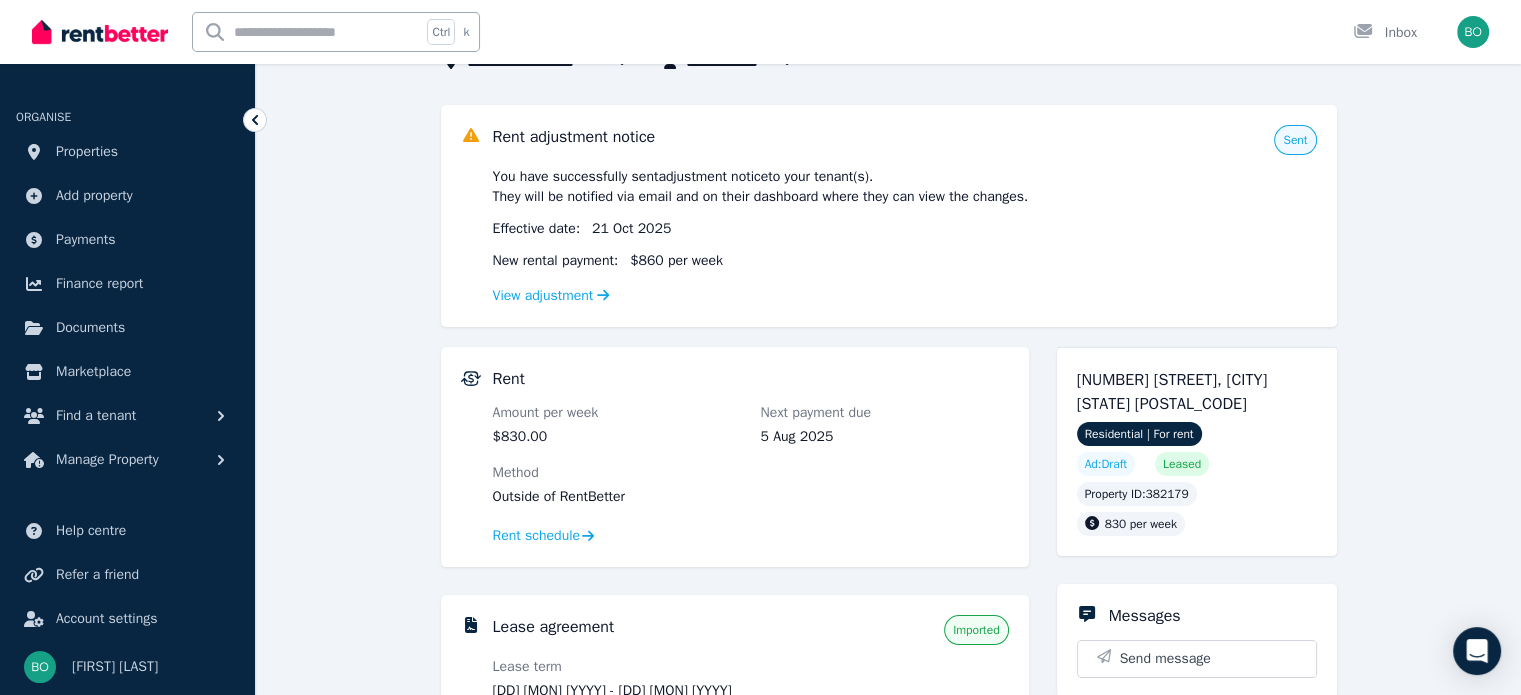 scroll, scrollTop: 200, scrollLeft: 0, axis: vertical 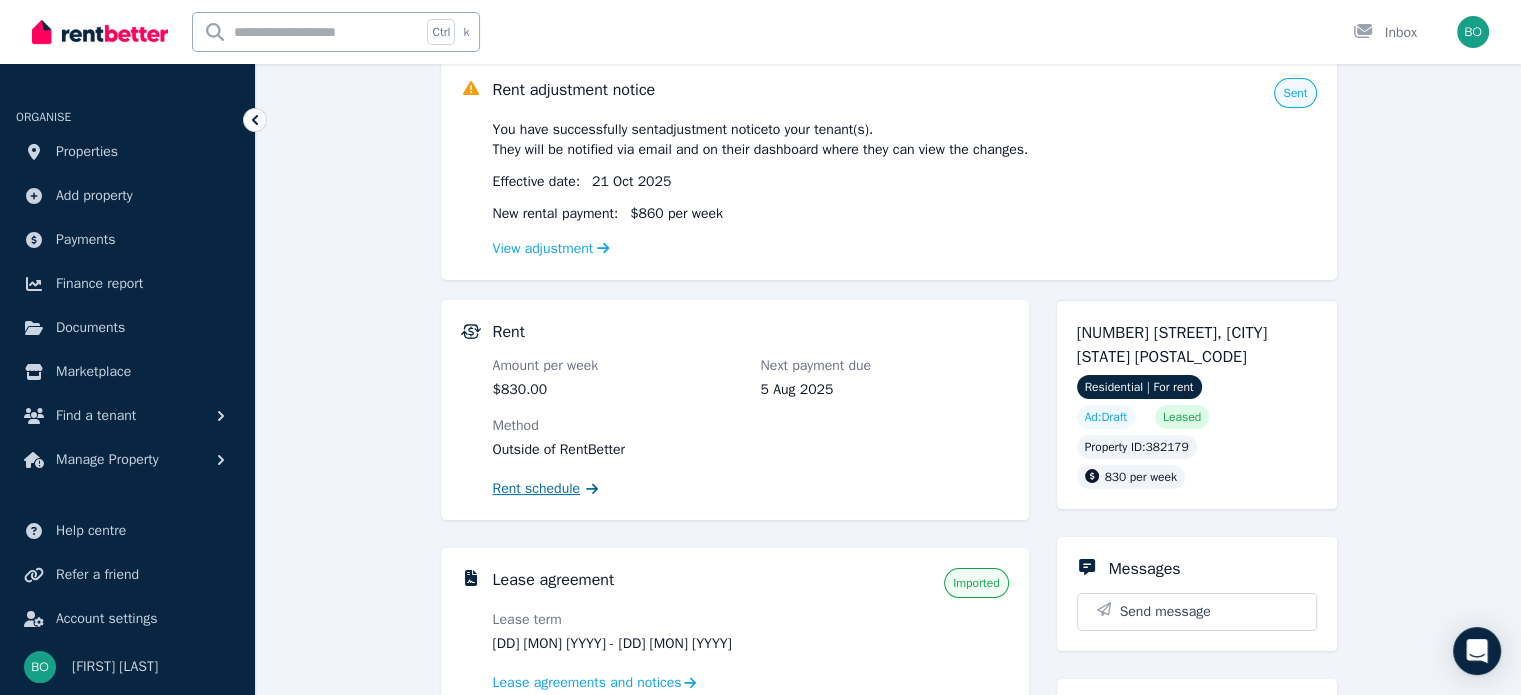 click on "Rent schedule" at bounding box center (537, 489) 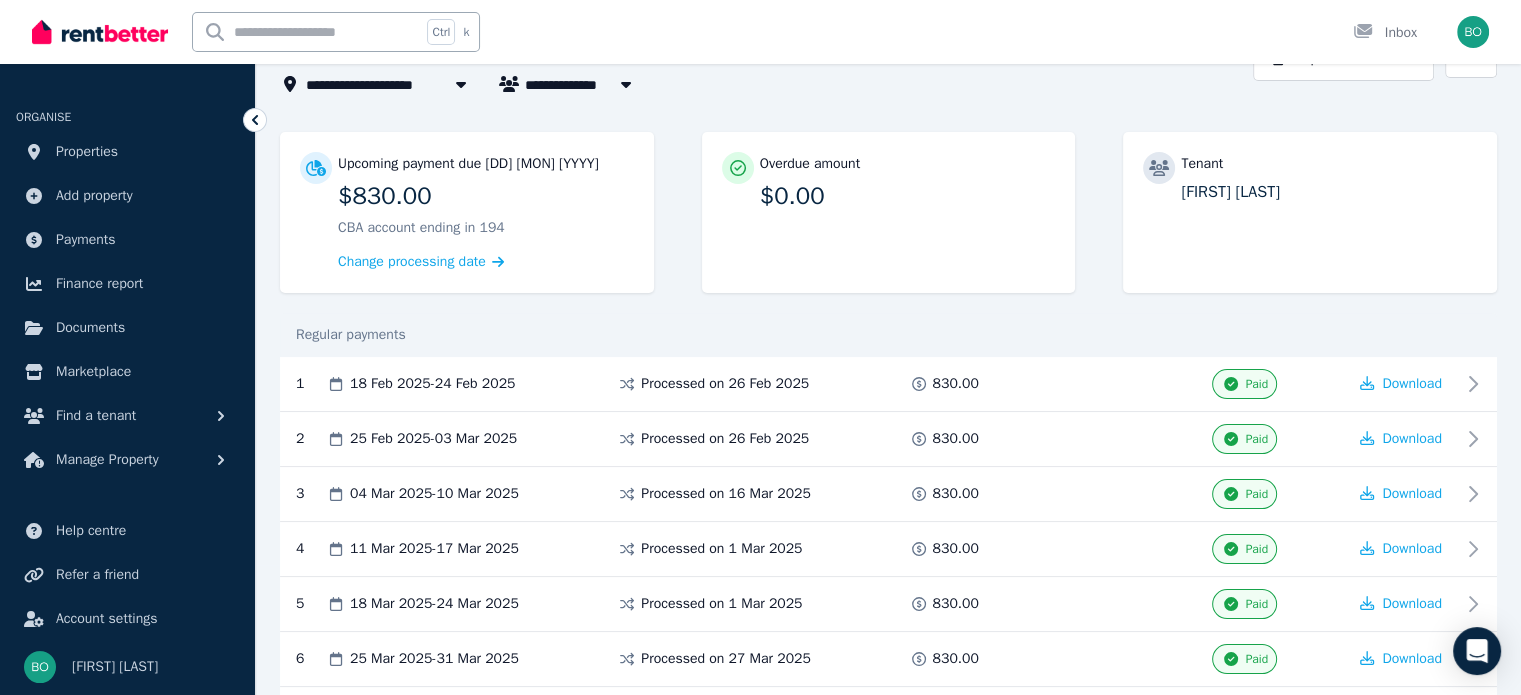 scroll, scrollTop: 0, scrollLeft: 0, axis: both 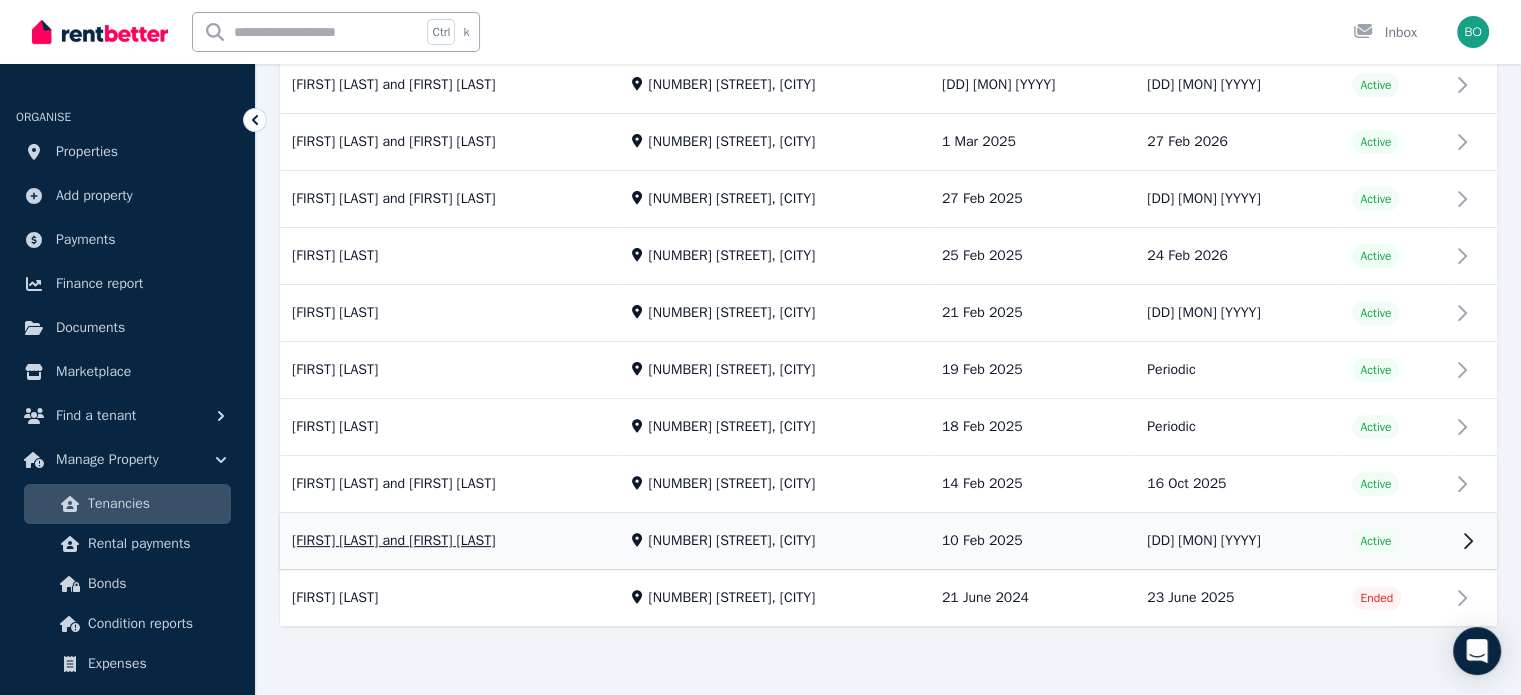 click on "View property details" at bounding box center [888, 542] 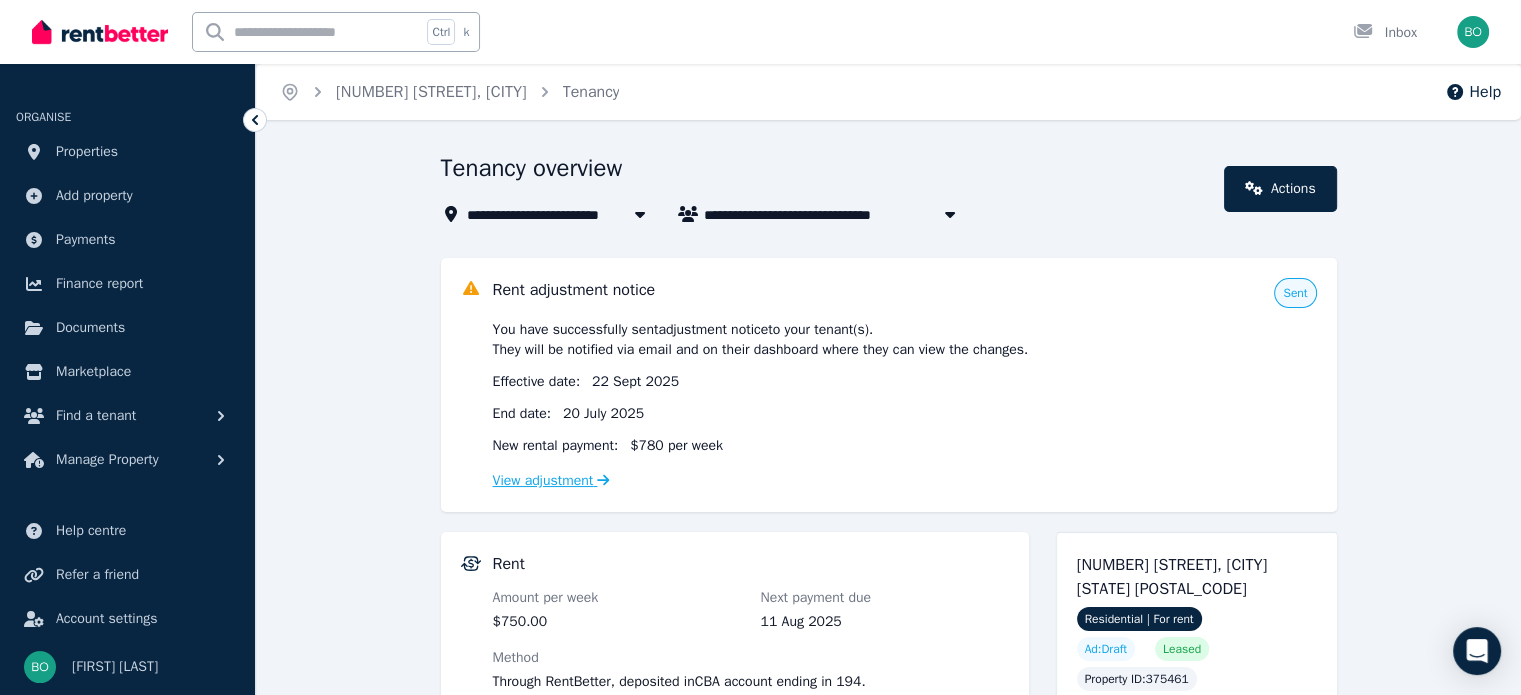 click on "View adjustment" at bounding box center (551, 480) 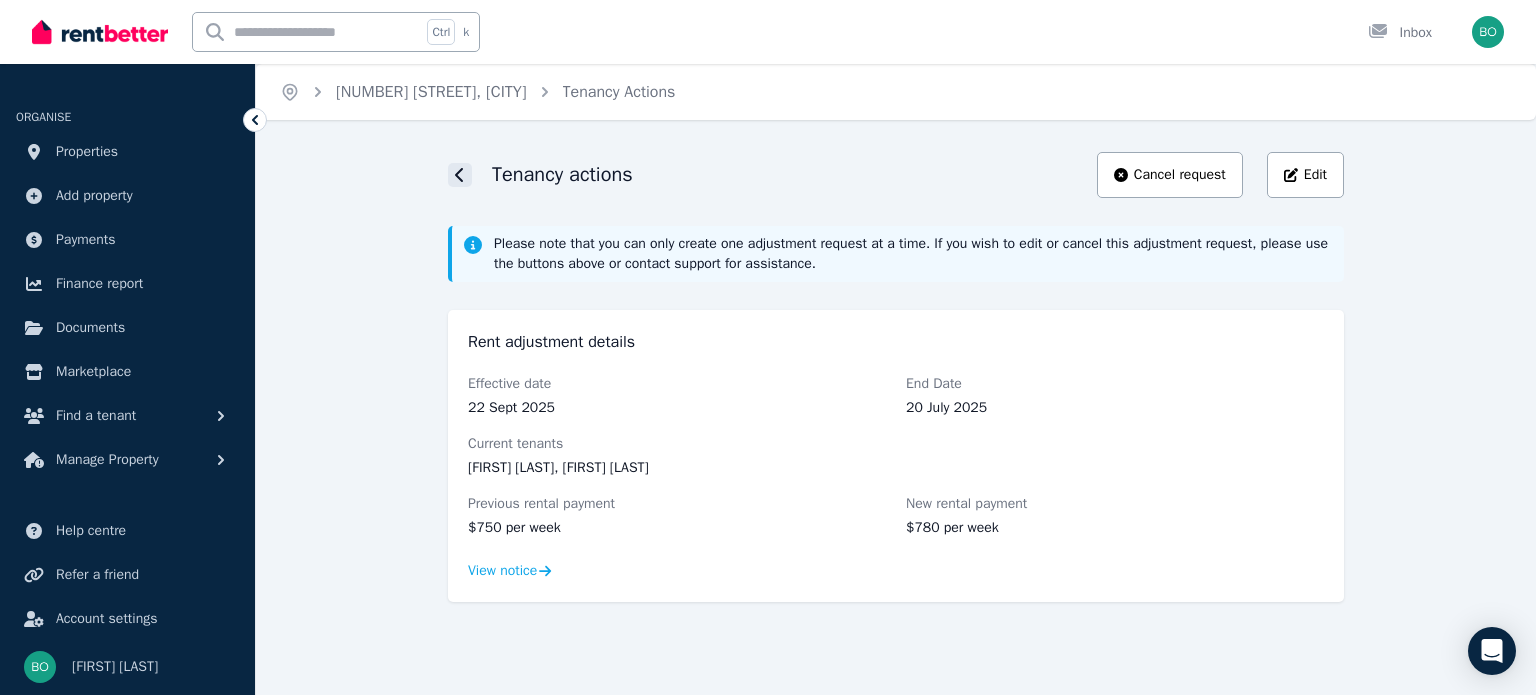 click 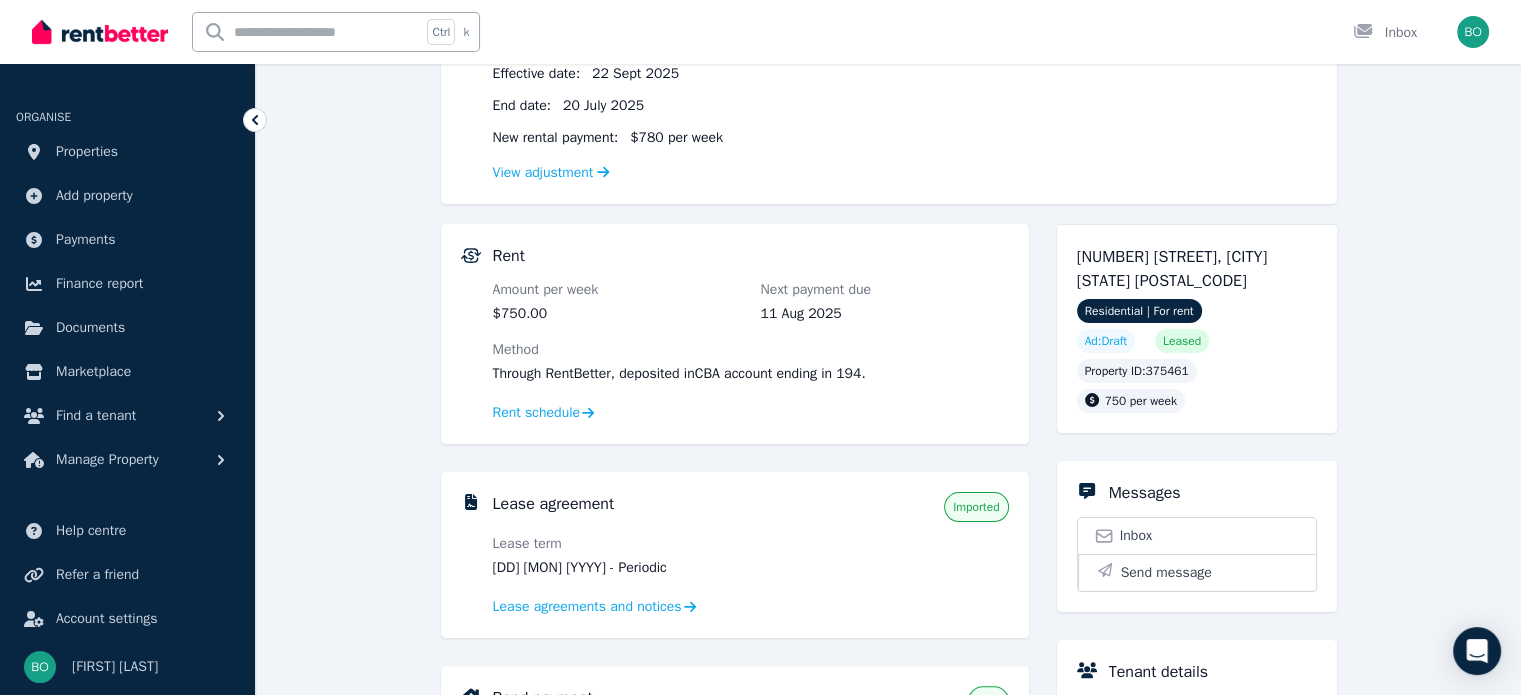 scroll, scrollTop: 400, scrollLeft: 0, axis: vertical 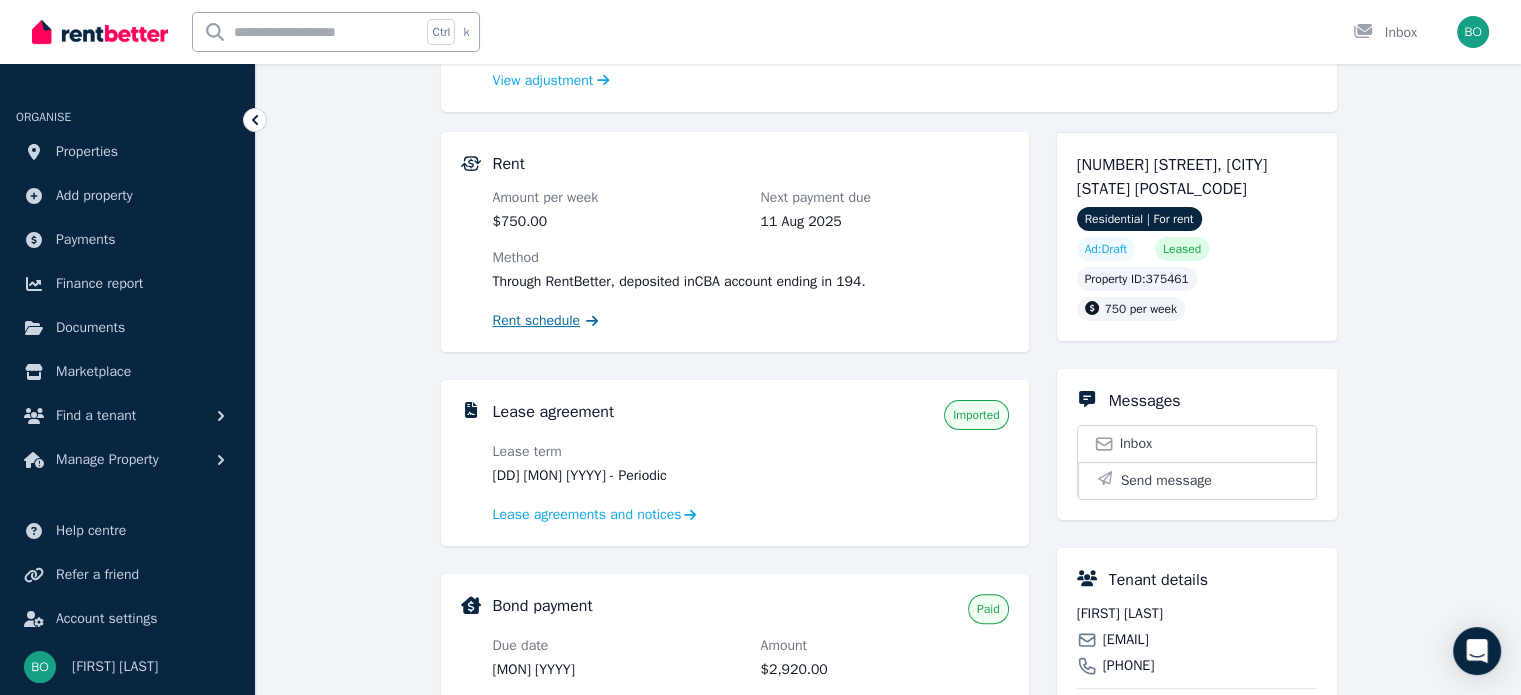 click on "Rent schedule" at bounding box center (537, 321) 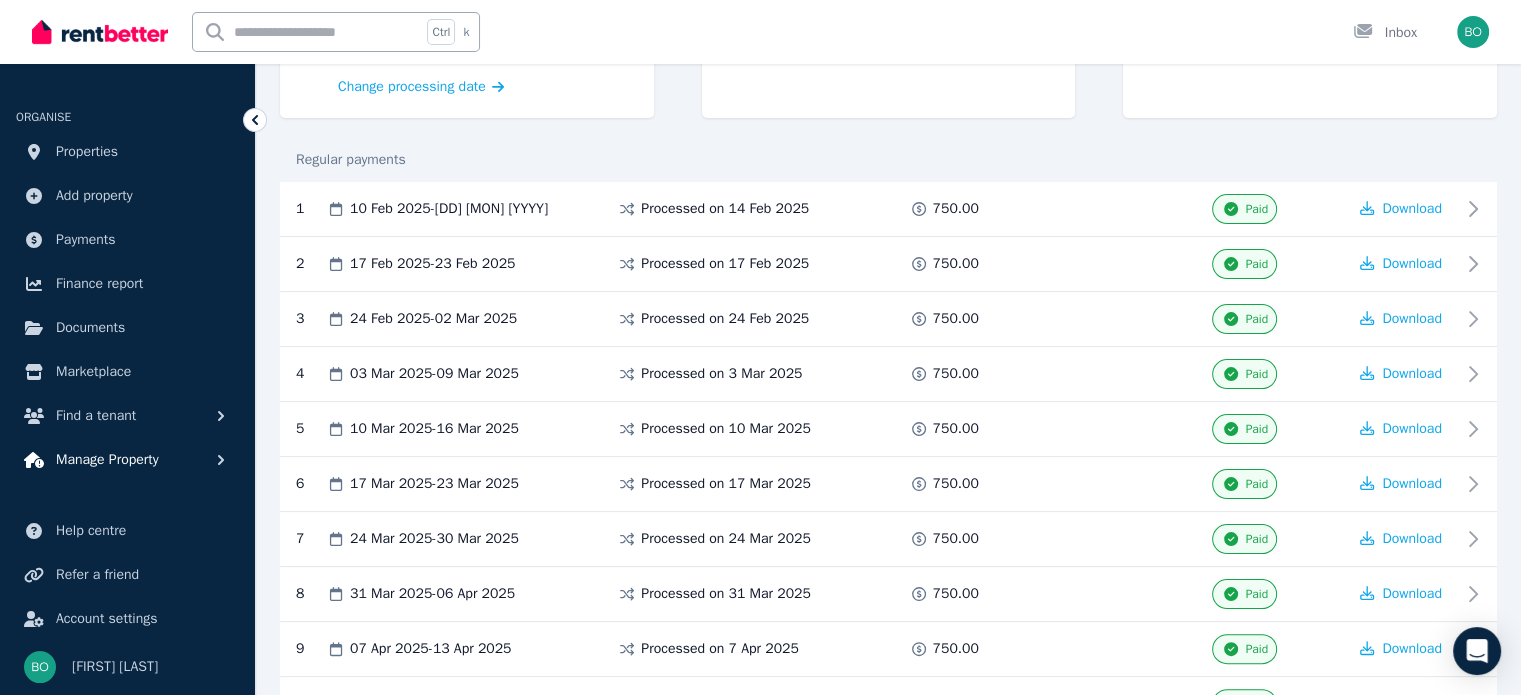 scroll, scrollTop: 320, scrollLeft: 0, axis: vertical 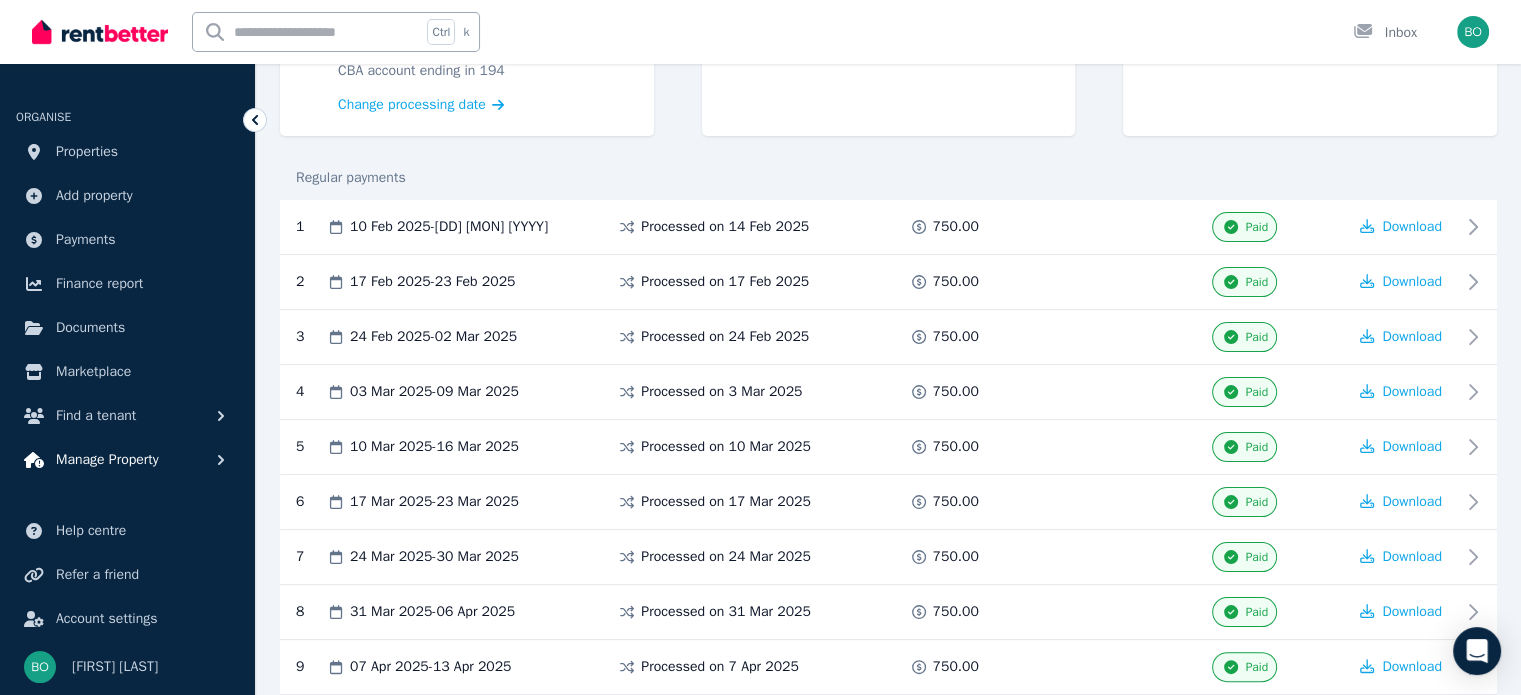 click on "Manage Property" at bounding box center (107, 460) 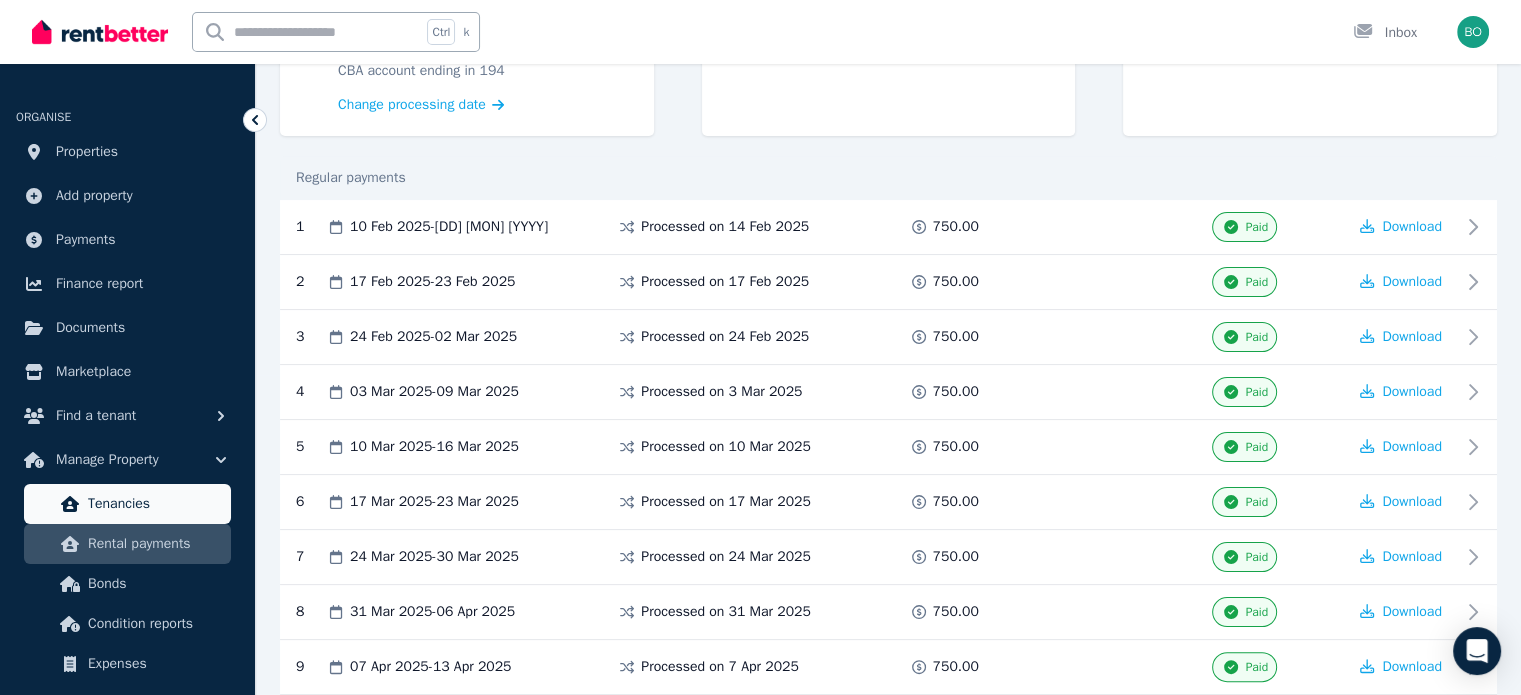 click on "Tenancies" at bounding box center [155, 504] 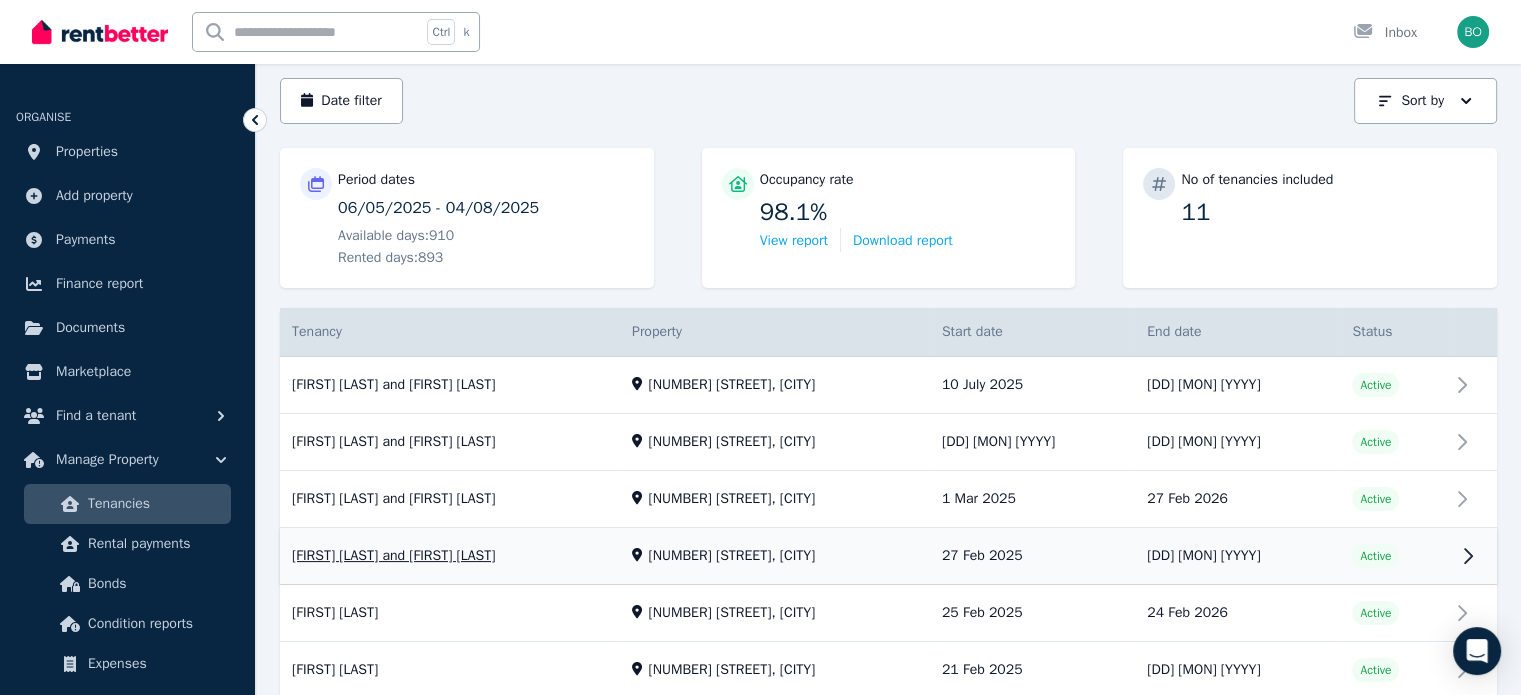 scroll, scrollTop: 0, scrollLeft: 0, axis: both 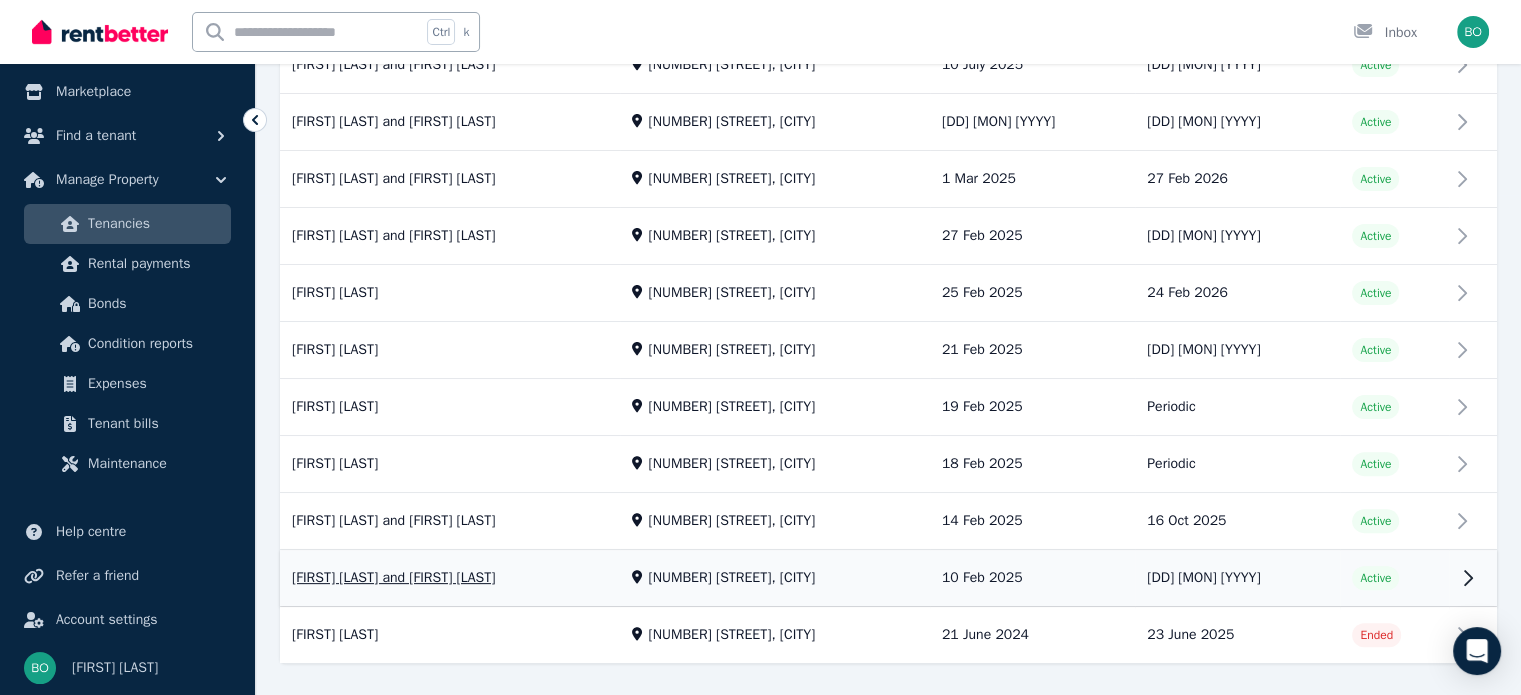 click on "View property details" at bounding box center (888, 579) 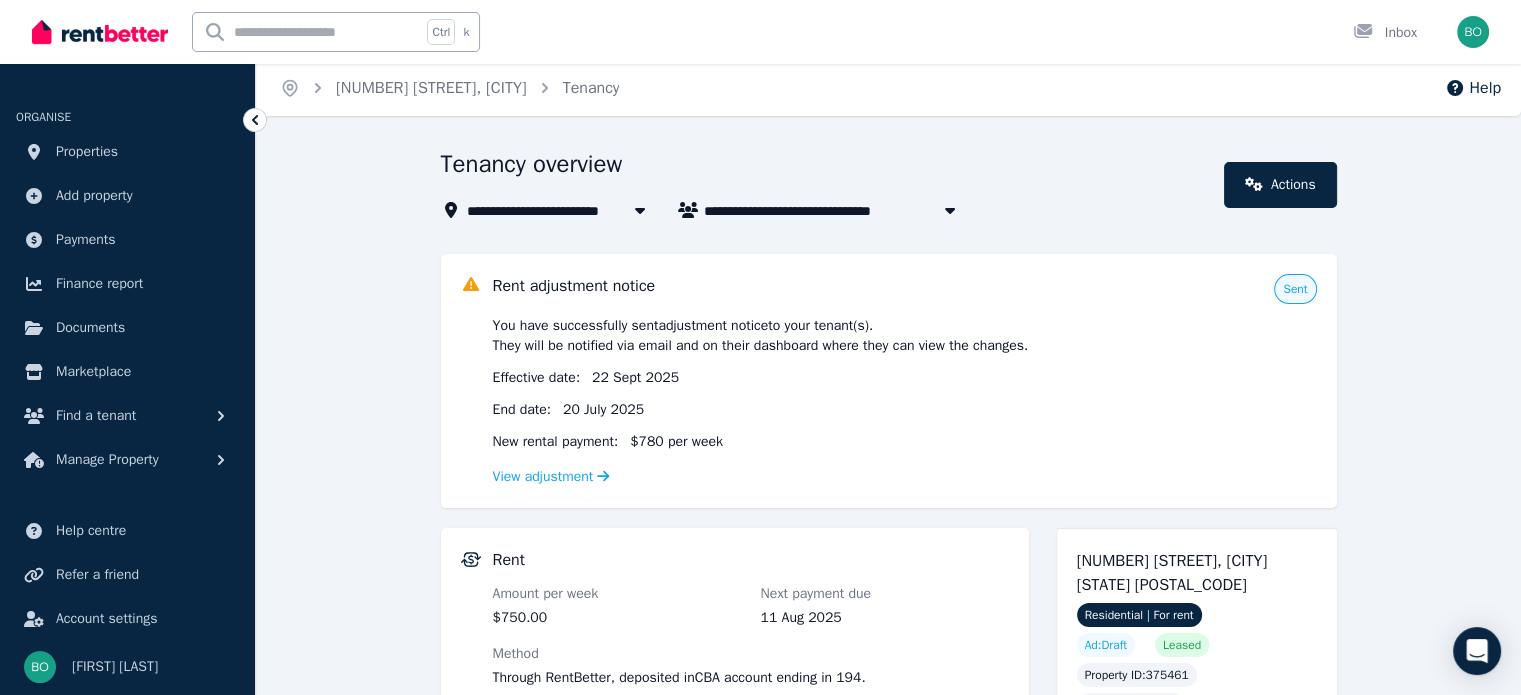 scroll, scrollTop: 0, scrollLeft: 0, axis: both 